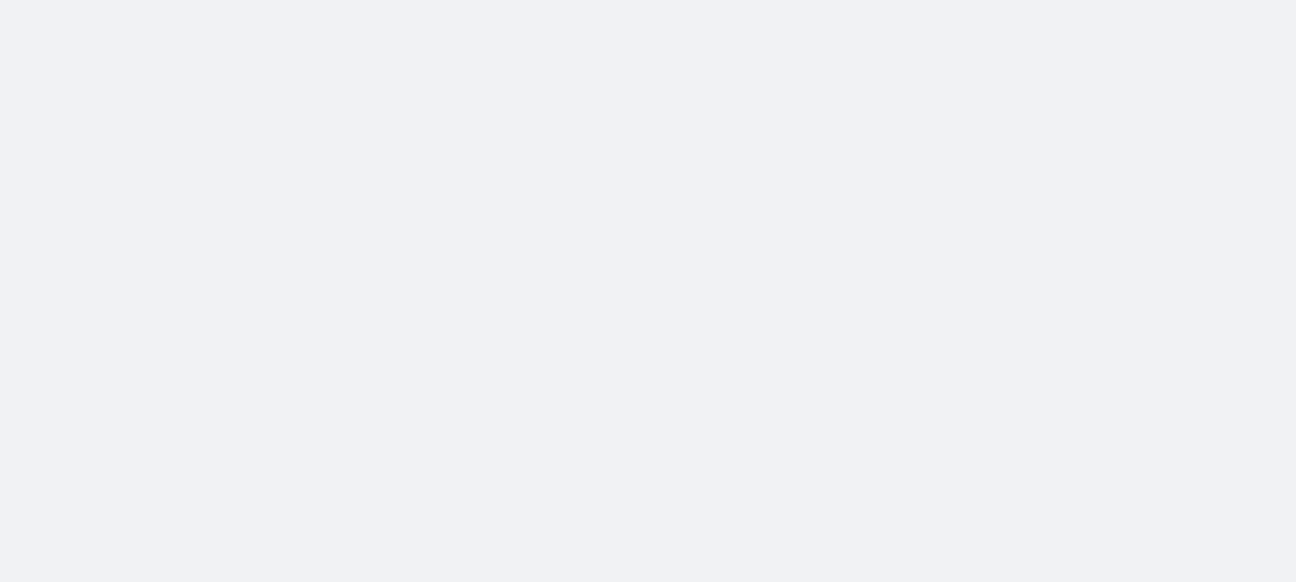 scroll, scrollTop: 0, scrollLeft: 0, axis: both 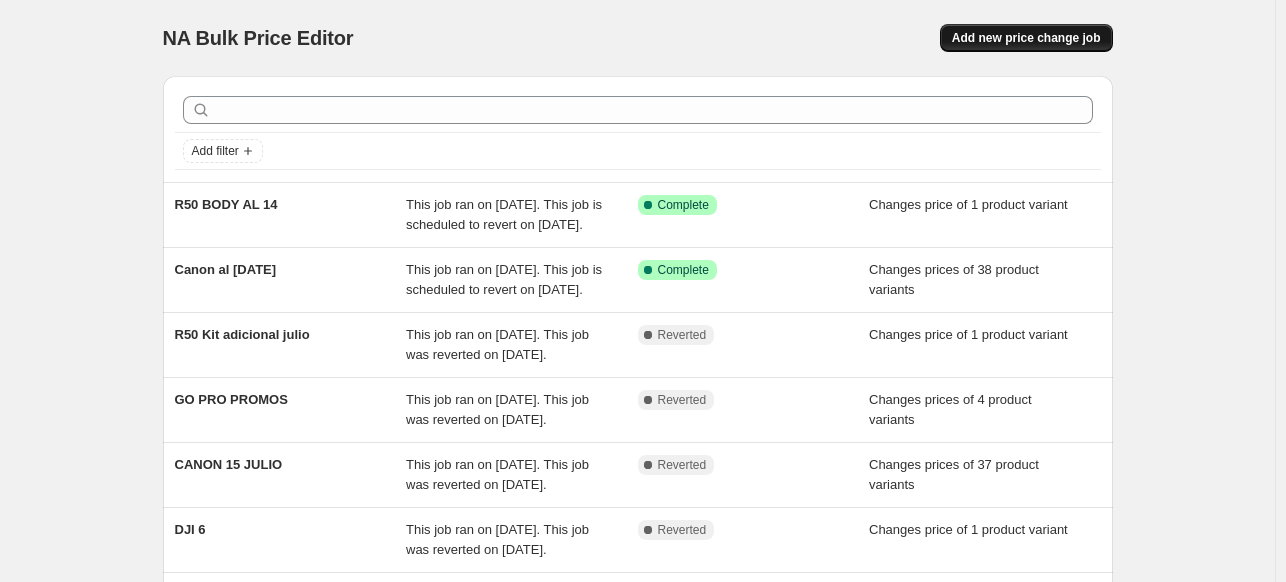 click on "Add new price change job" at bounding box center [1026, 38] 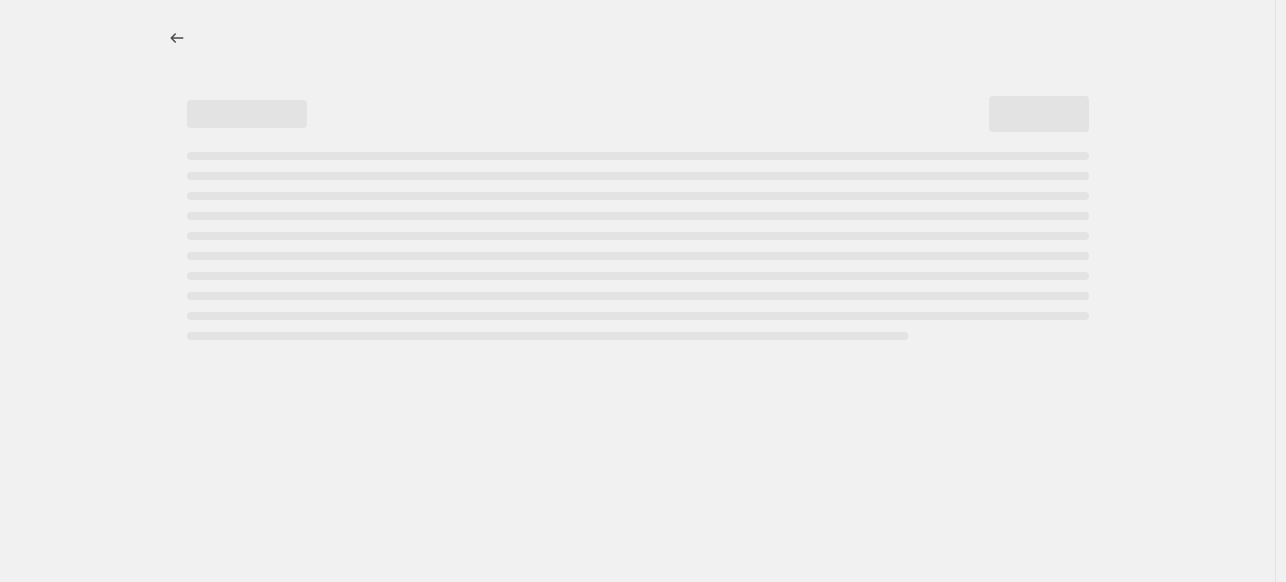 select on "percentage" 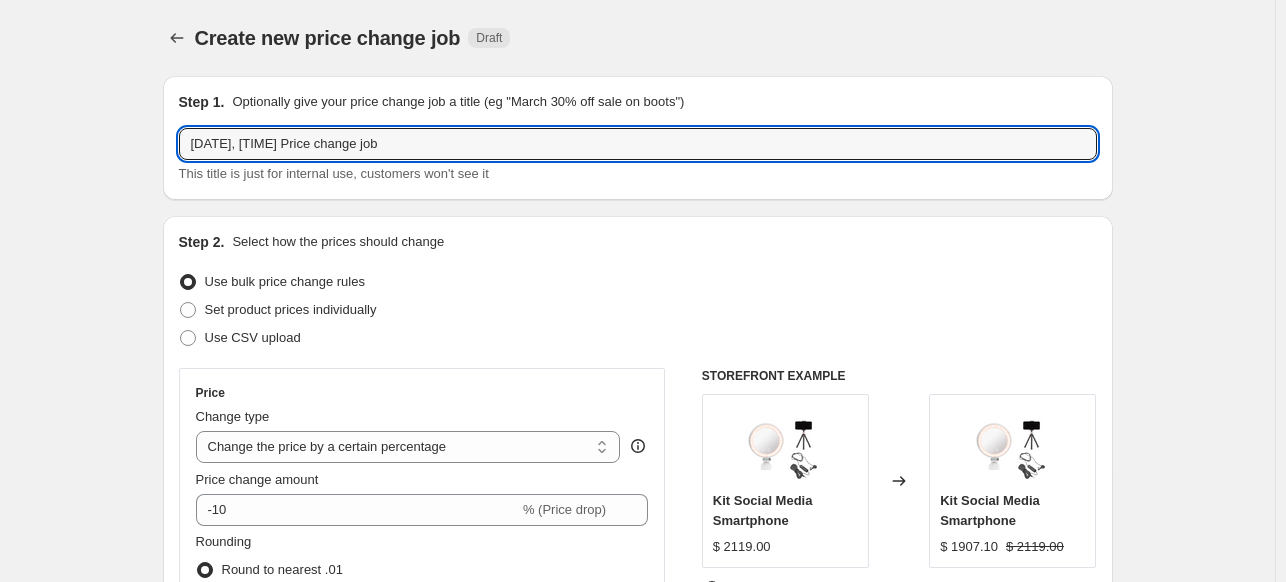 drag, startPoint x: 492, startPoint y: 148, endPoint x: -16, endPoint y: 76, distance: 513.07697 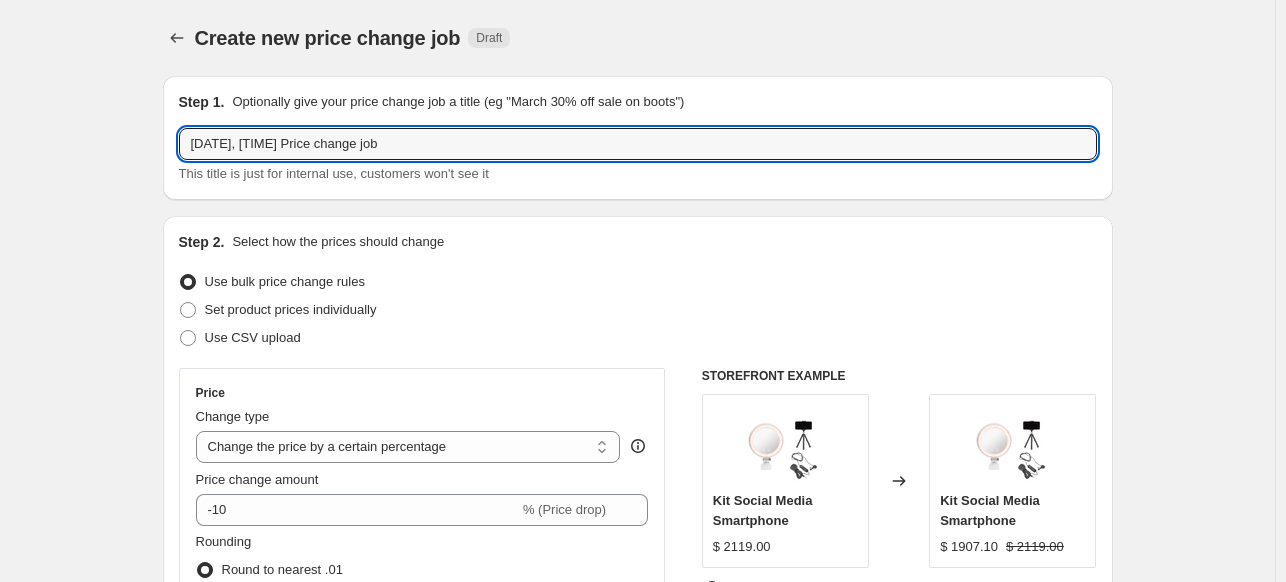 click on "Home Settings Plans Skip to content Create new price change job. This page is ready Create new price change job Draft Step 1. Optionally give your price change job a title (eg "March 30% off sale on boots") [DATE], [TIME] Price change job This title is just for internal use, customers won't see it Step 2. Select how the prices should change Use bulk price change rules Set product prices individually Use CSV upload Price Change type Change the price to a certain amount Change the price by a certain amount Change the price by a certain percentage Change the price to the current compare at price (price before sale) Change the price by a certain amount relative to the compare at price Change the price by a certain percentage relative to the compare at price Don't change the price Change the price by a certain percentage relative to the cost per item Change price to certain cost margin Change the price by a certain percentage" at bounding box center (643, 291) 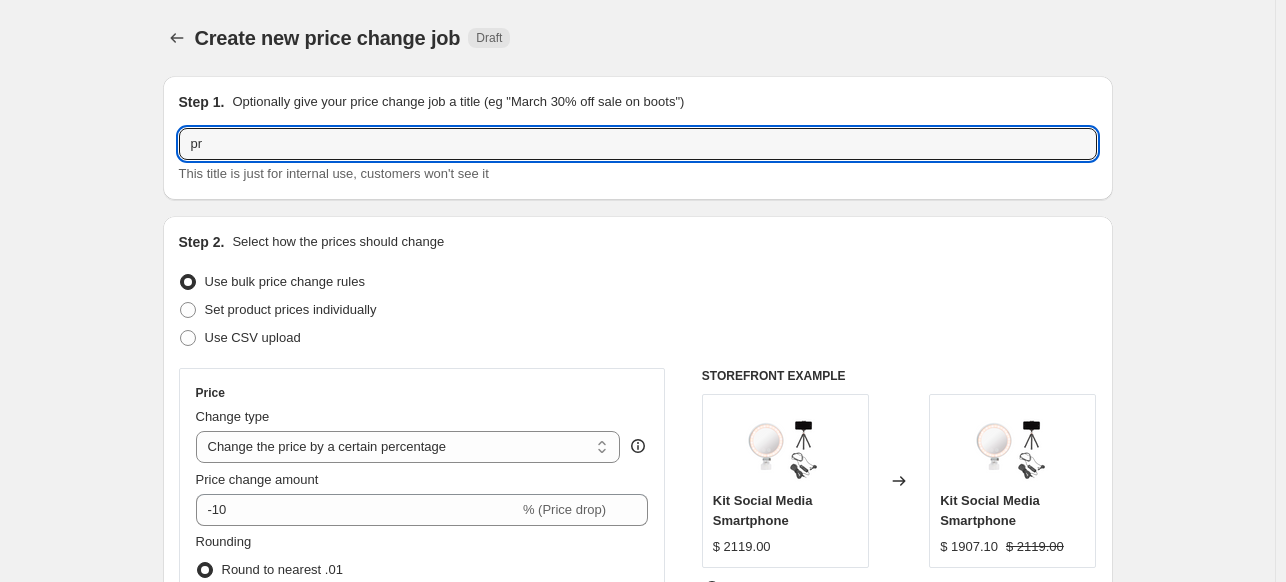 type on "p" 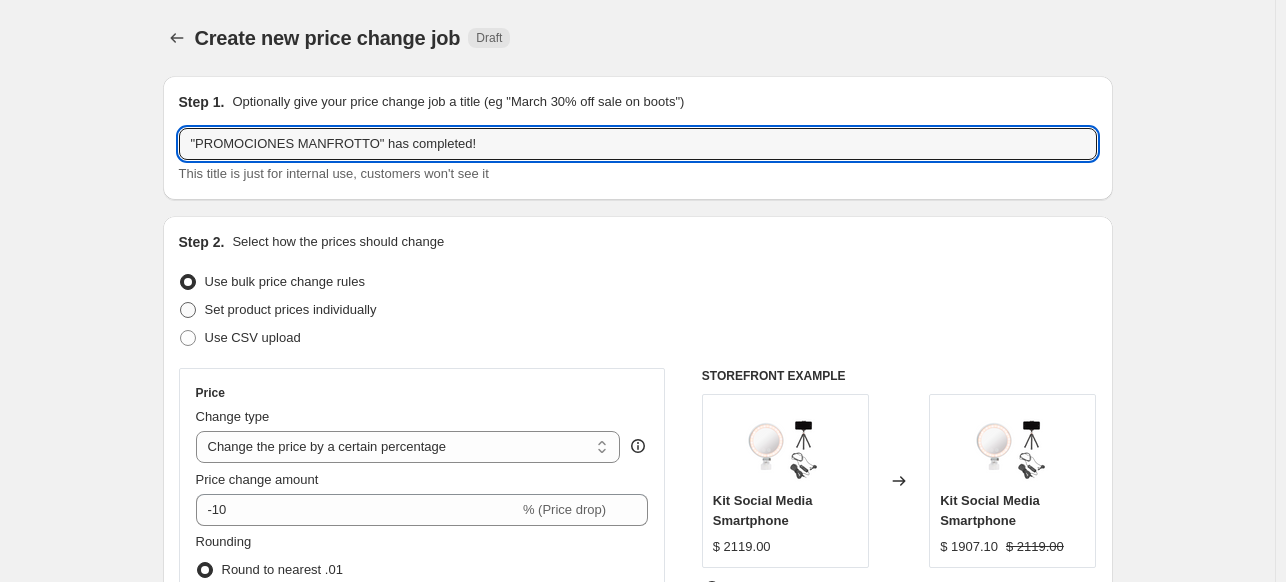 type on ""PROMOCIONES MANFROTTO" has completed!" 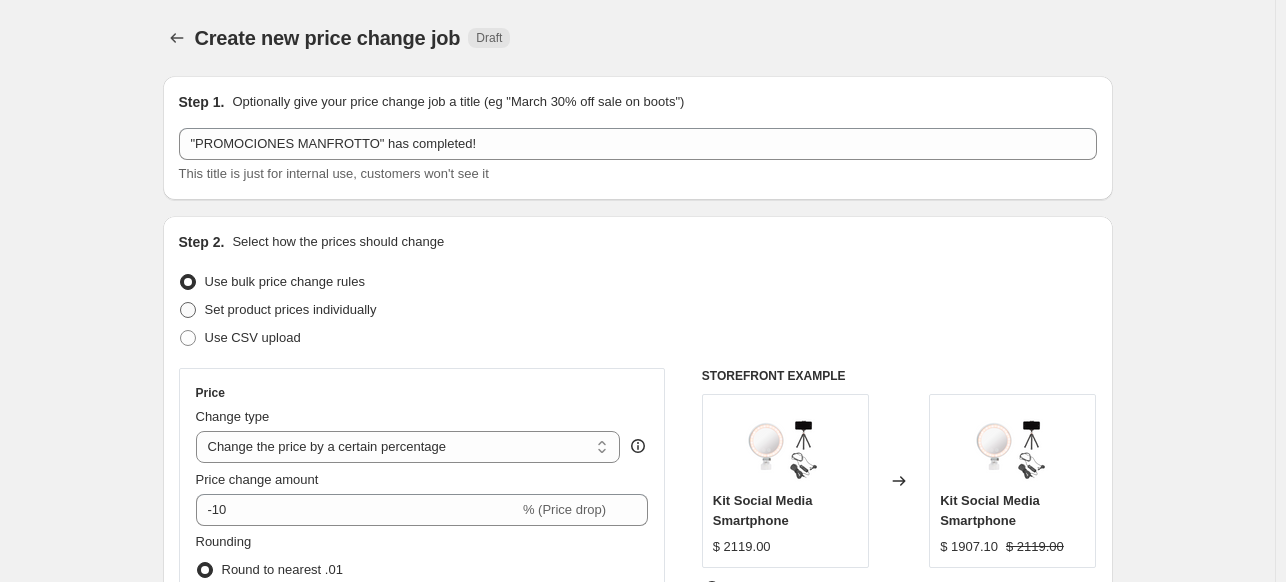 click on "Set product prices individually" at bounding box center [291, 309] 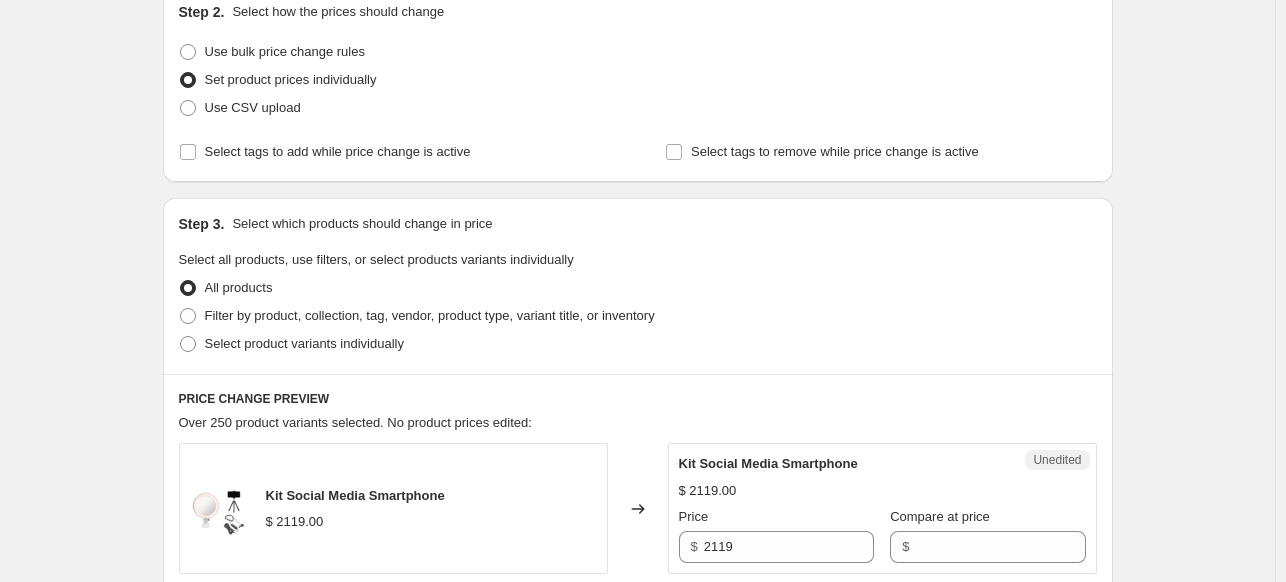 scroll, scrollTop: 200, scrollLeft: 0, axis: vertical 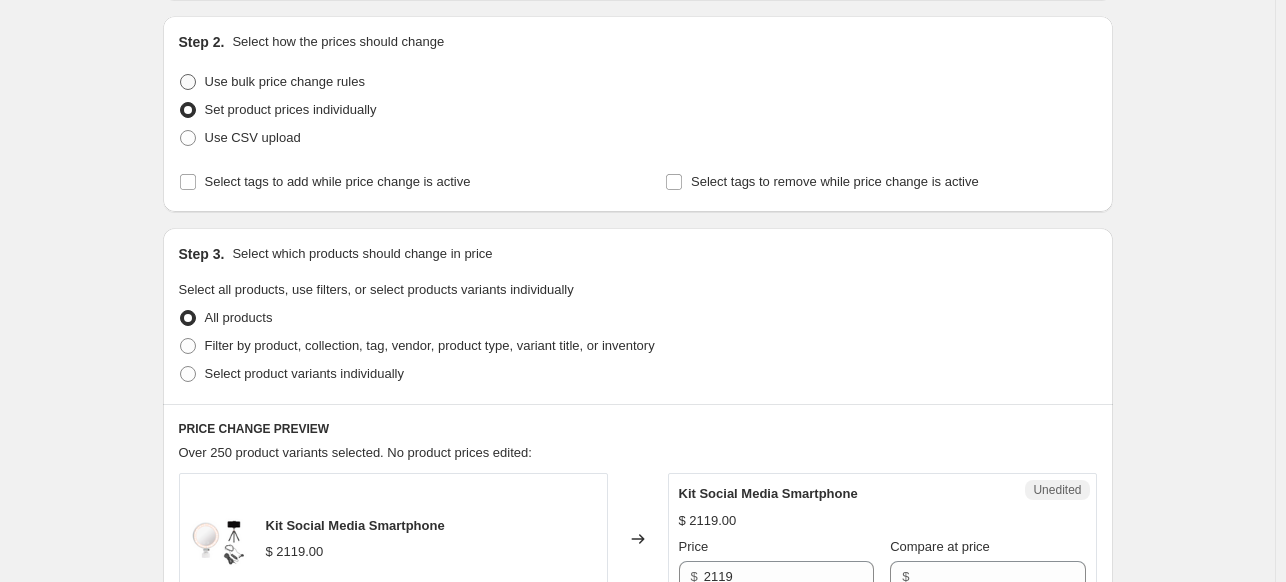 click on "Use bulk price change rules" at bounding box center [285, 81] 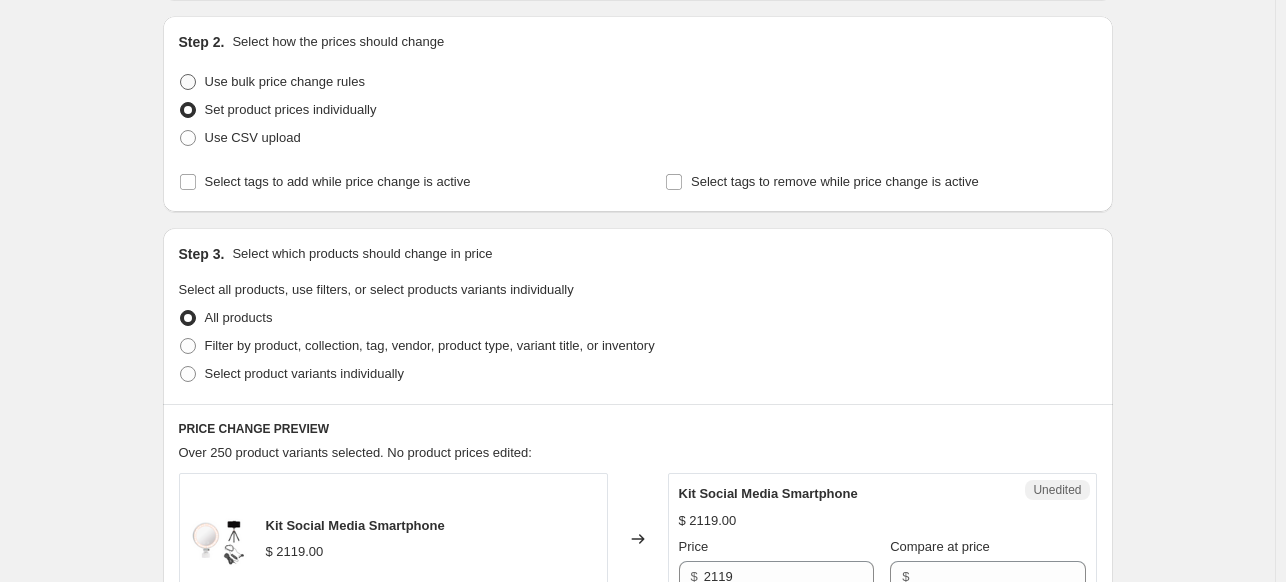 radio on "true" 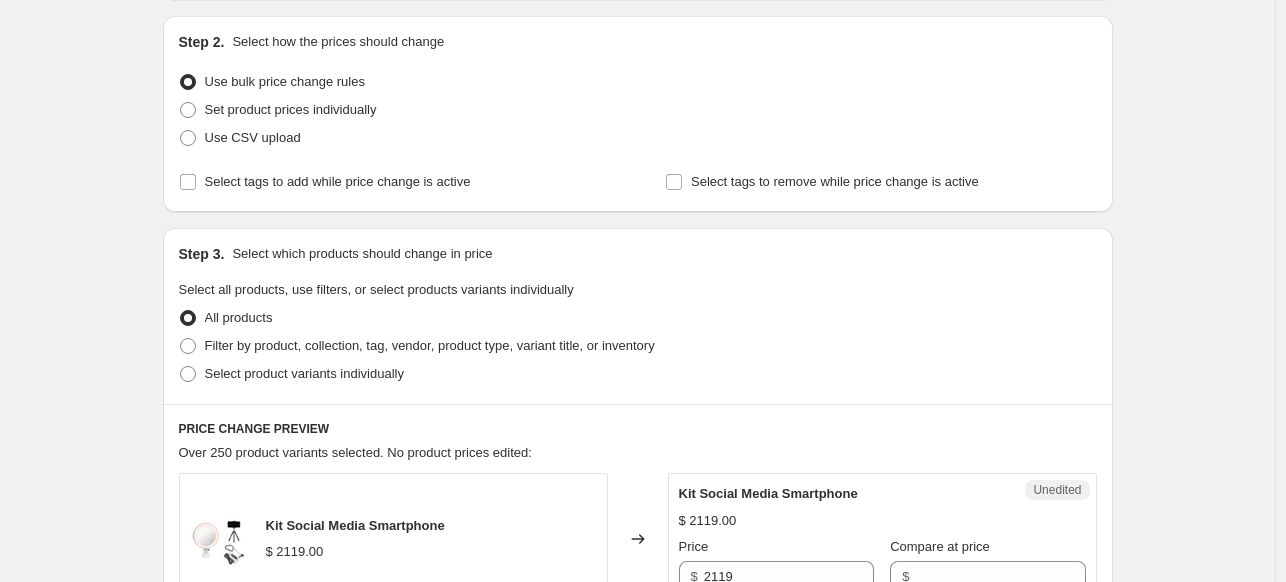 select on "percentage" 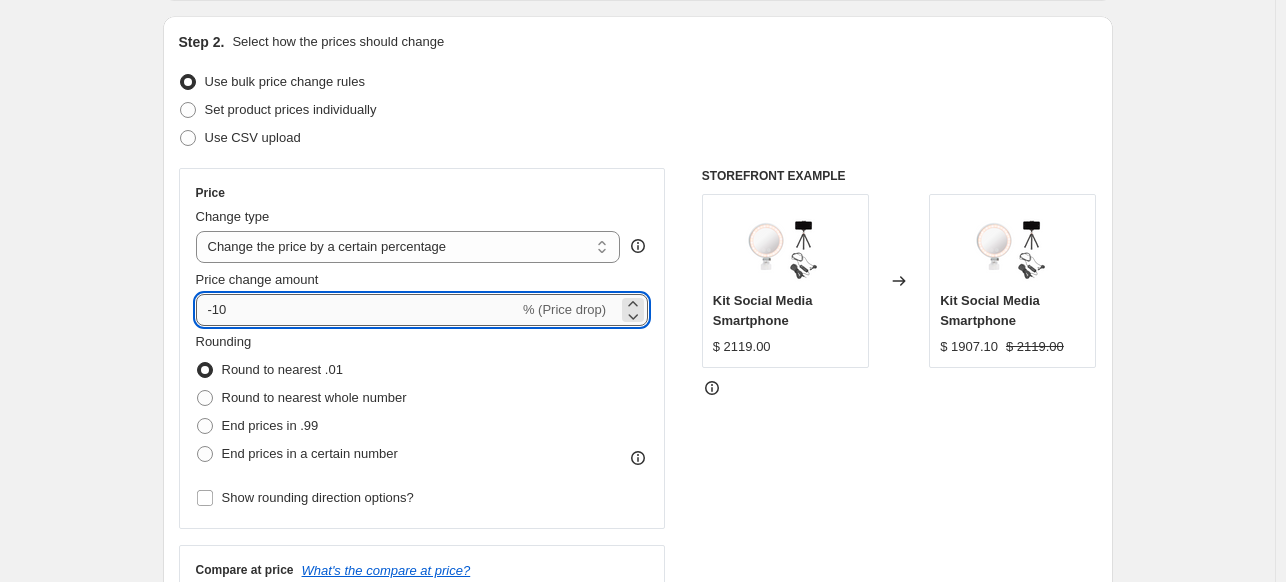click on "-10" at bounding box center (357, 310) 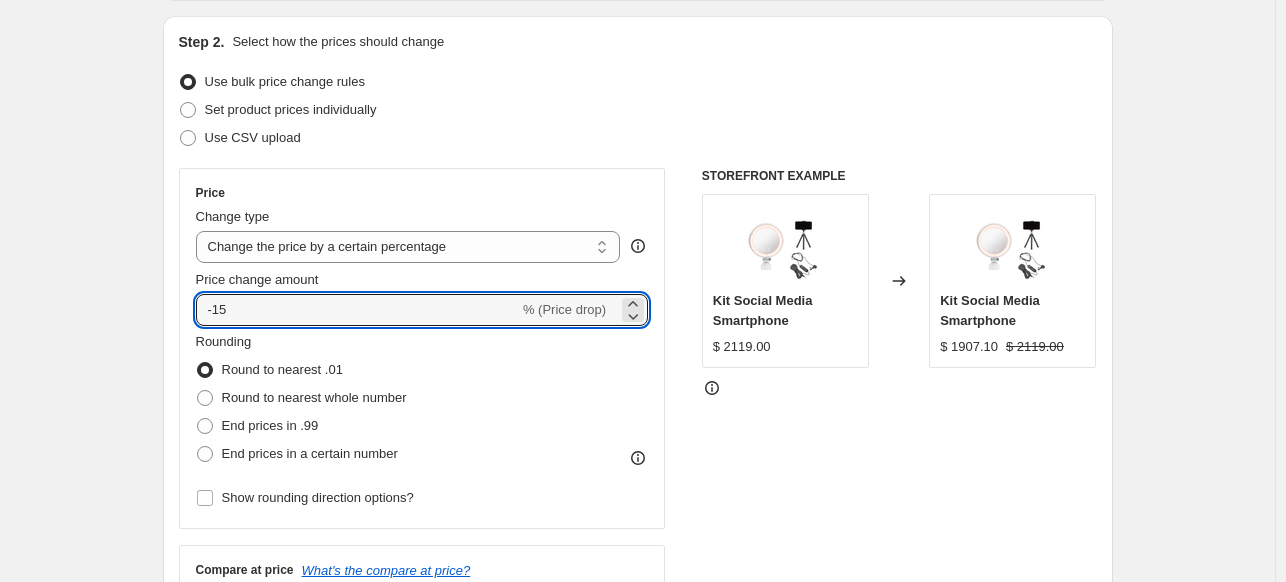 type on "-15" 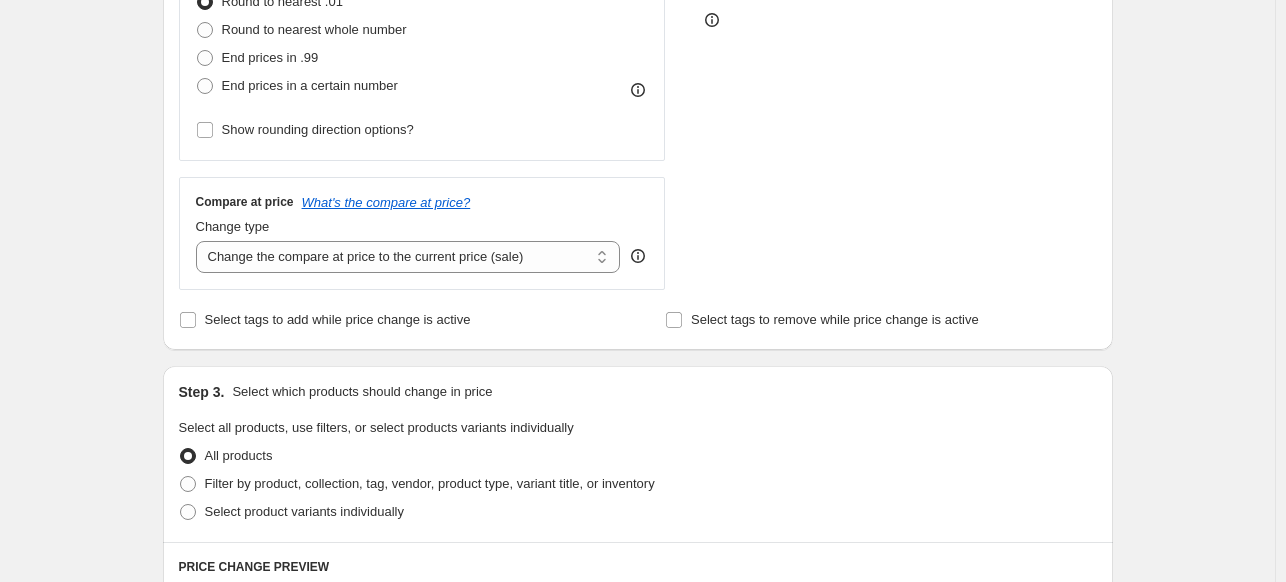 scroll, scrollTop: 700, scrollLeft: 0, axis: vertical 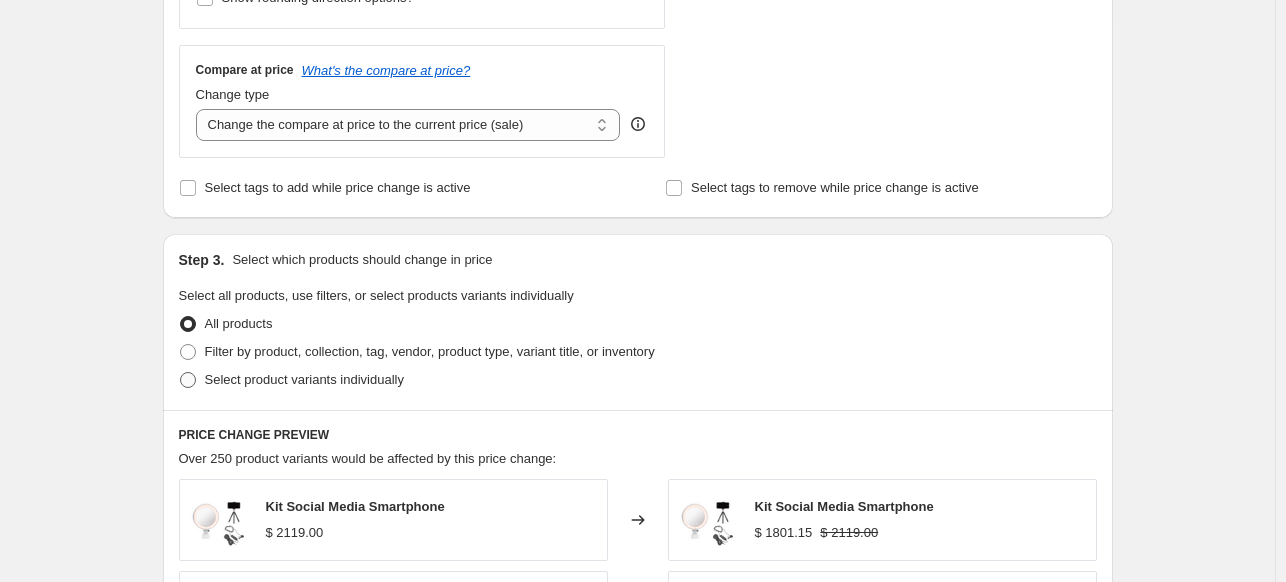 click on "Select product variants individually" at bounding box center [304, 379] 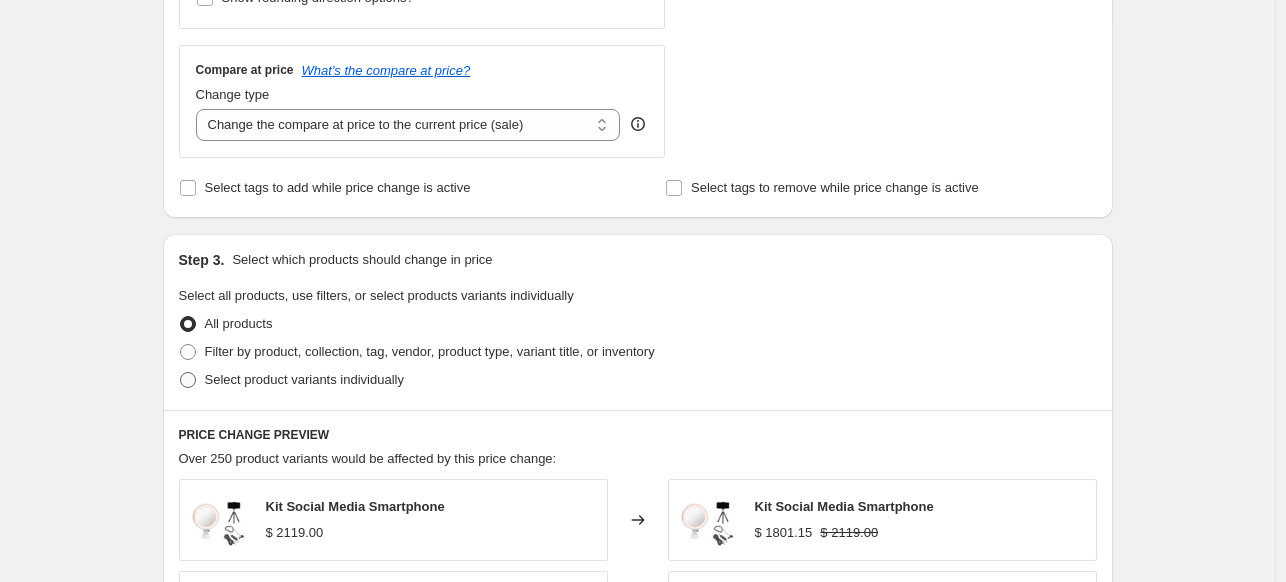 radio on "true" 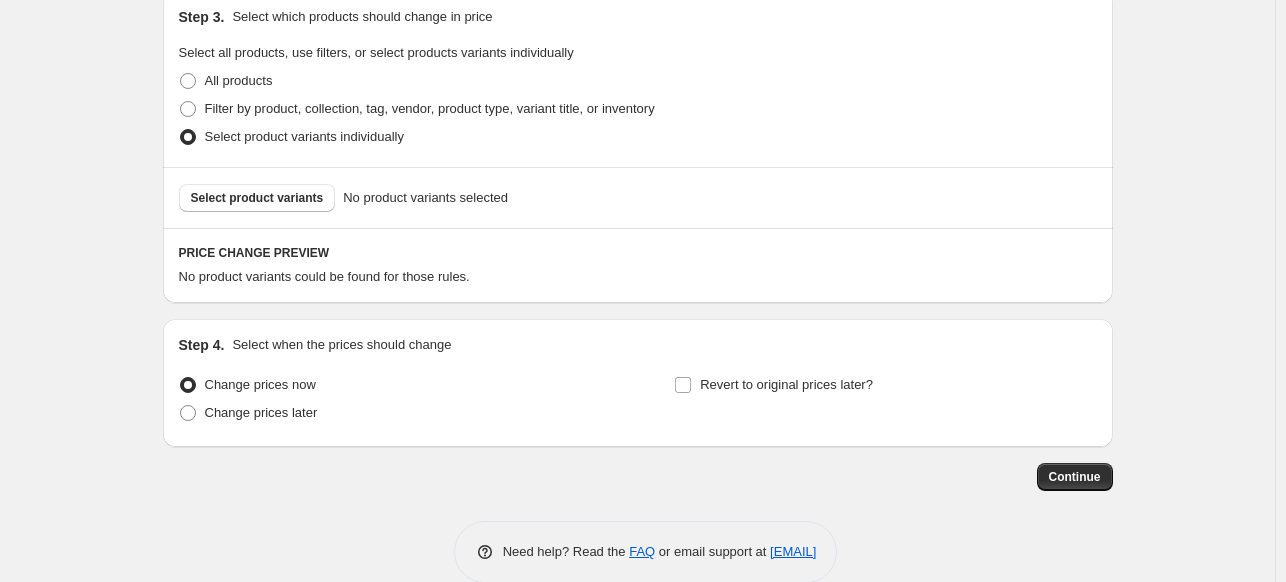 scroll, scrollTop: 973, scrollLeft: 0, axis: vertical 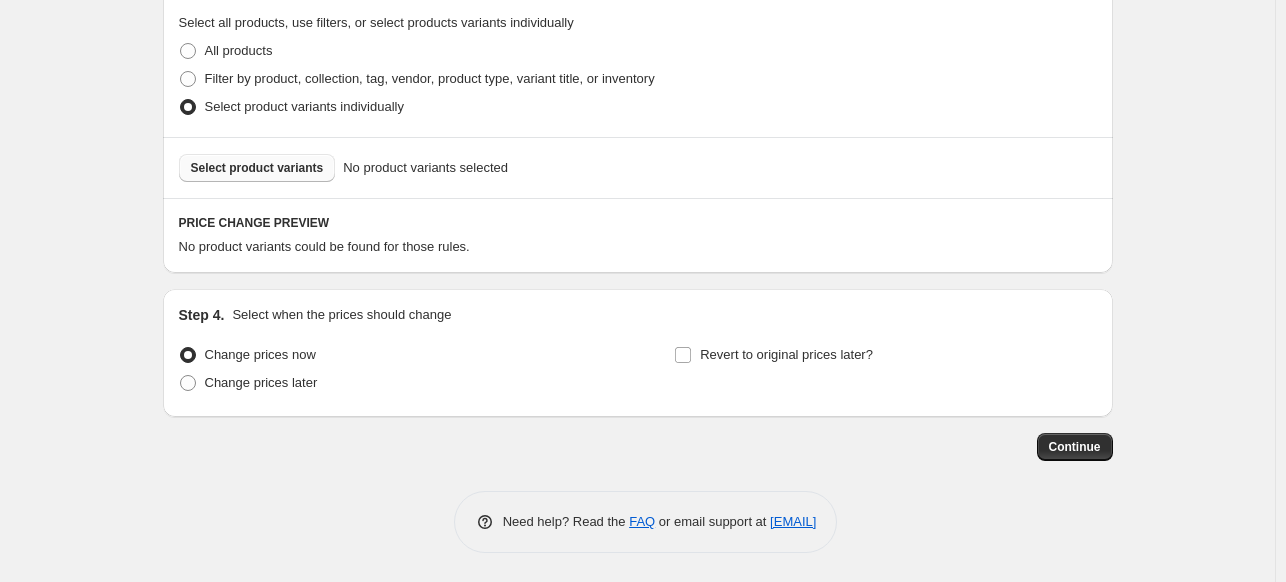 click on "Select product variants" at bounding box center (257, 168) 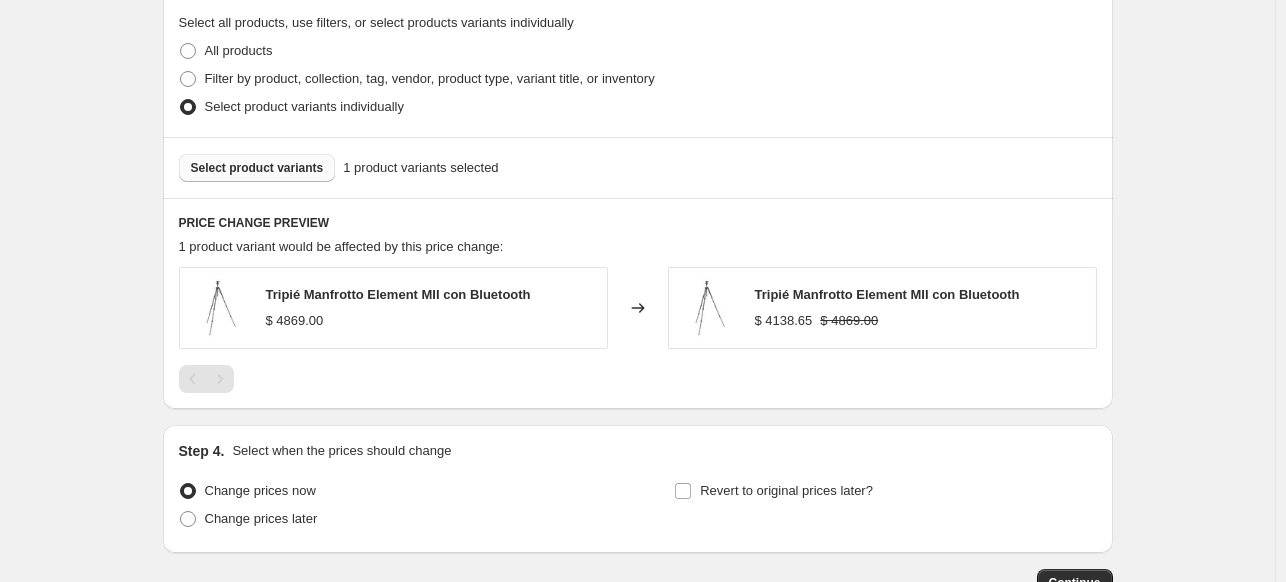 click on "Select product variants" at bounding box center (257, 168) 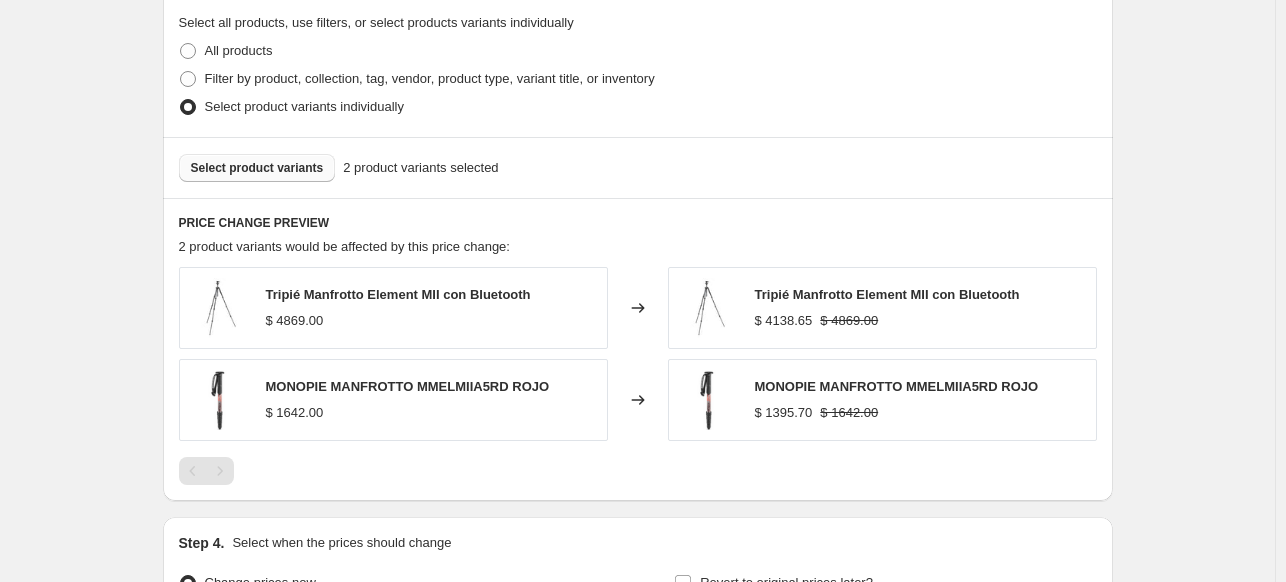 click on "Select product variants" at bounding box center [257, 168] 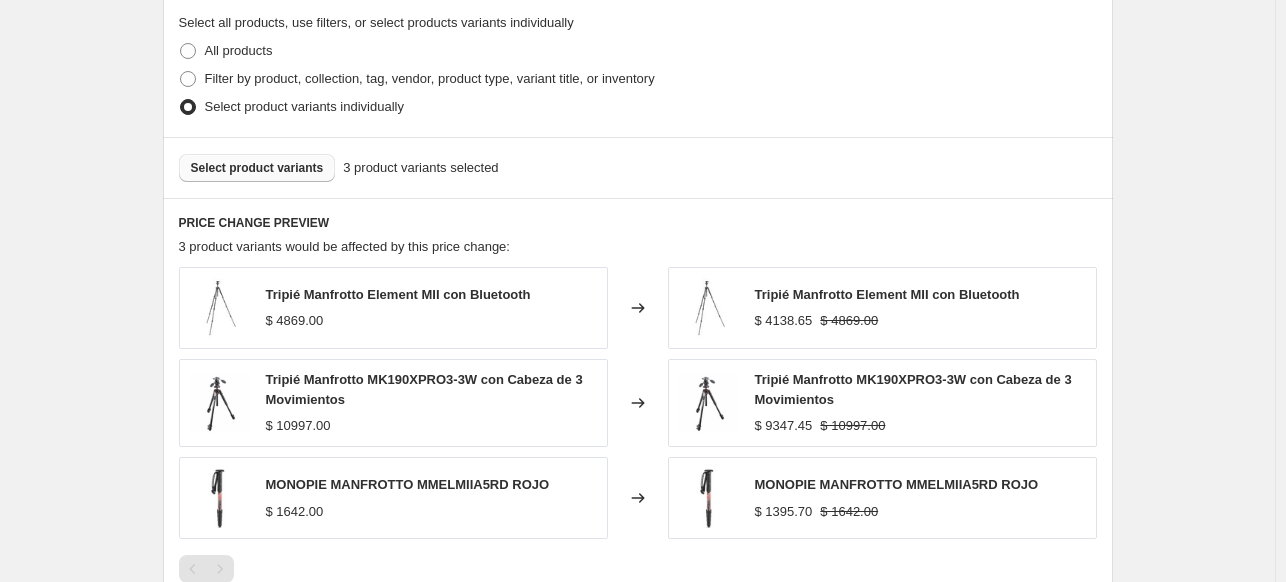 click on "Select product variants" at bounding box center (257, 168) 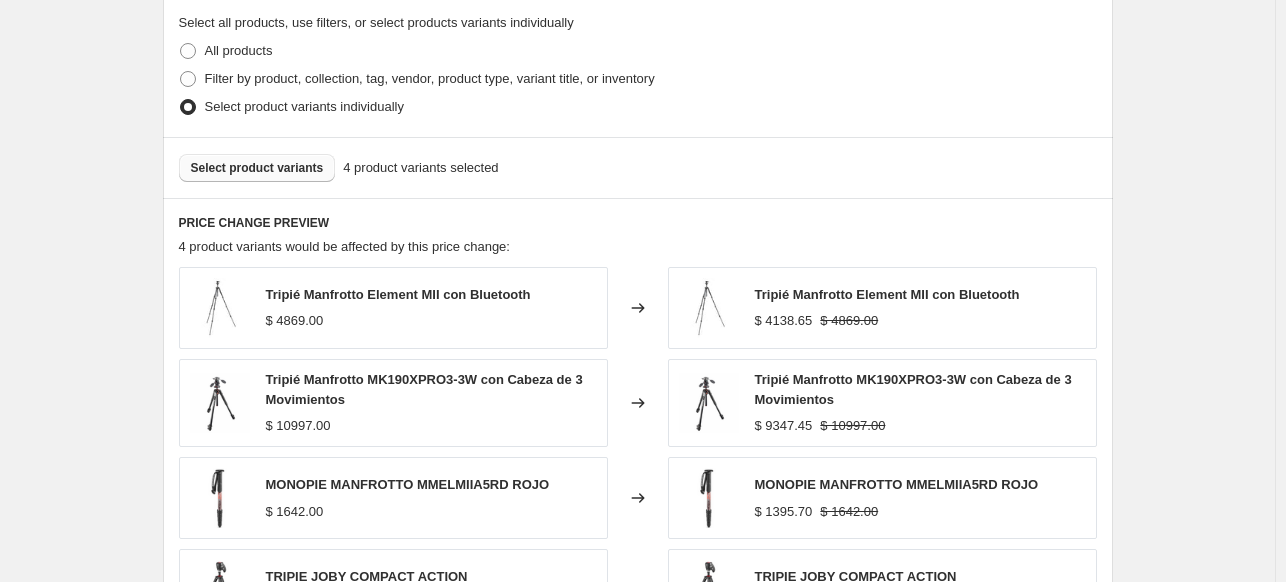 click on "Select product variants" at bounding box center [257, 168] 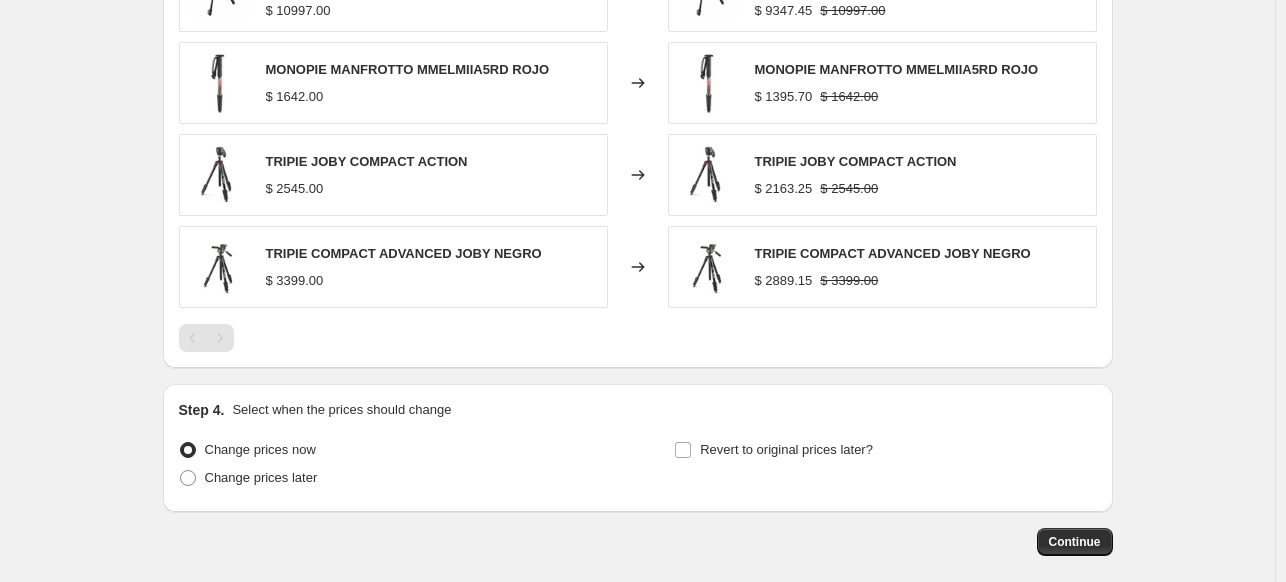 scroll, scrollTop: 1482, scrollLeft: 0, axis: vertical 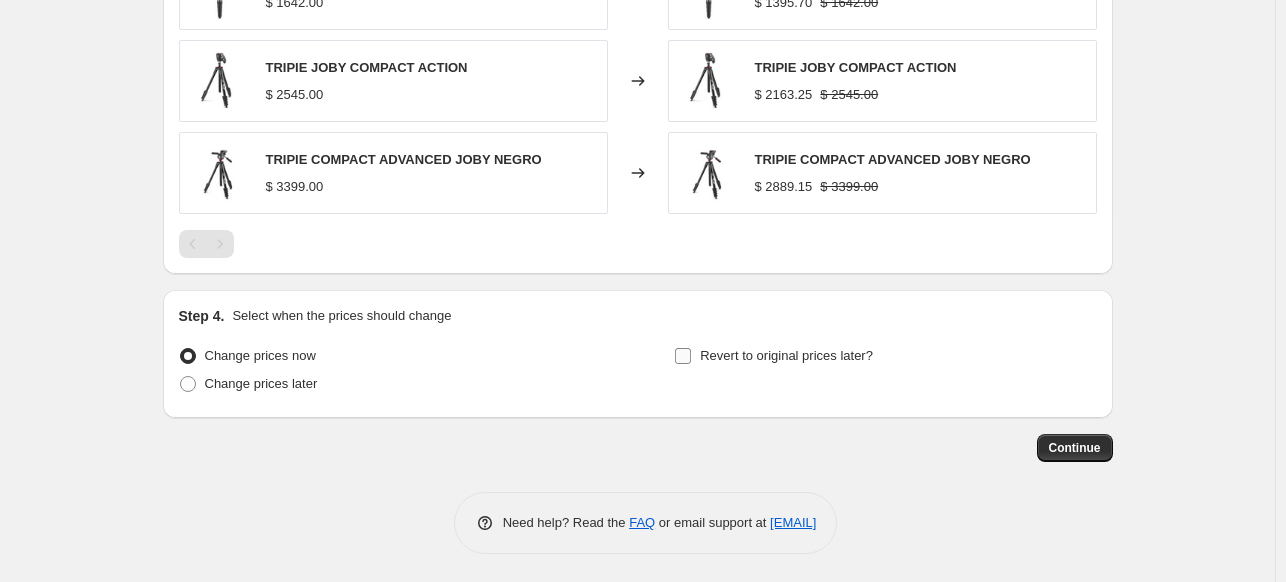 click on "Revert to original prices later?" at bounding box center (773, 356) 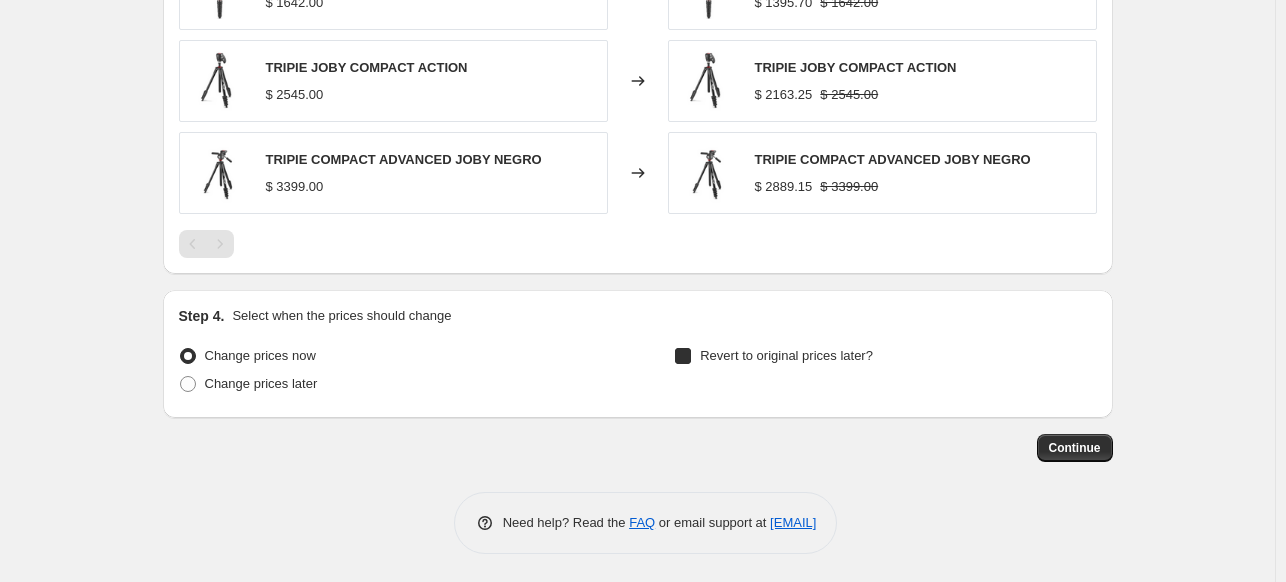 checkbox on "true" 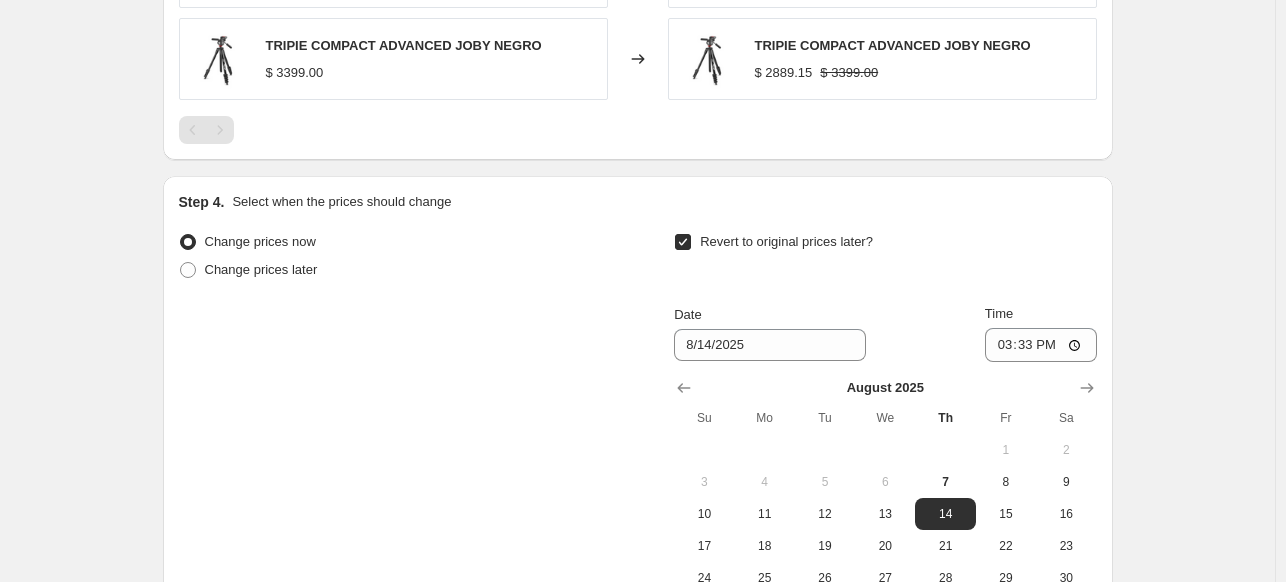 scroll, scrollTop: 1856, scrollLeft: 0, axis: vertical 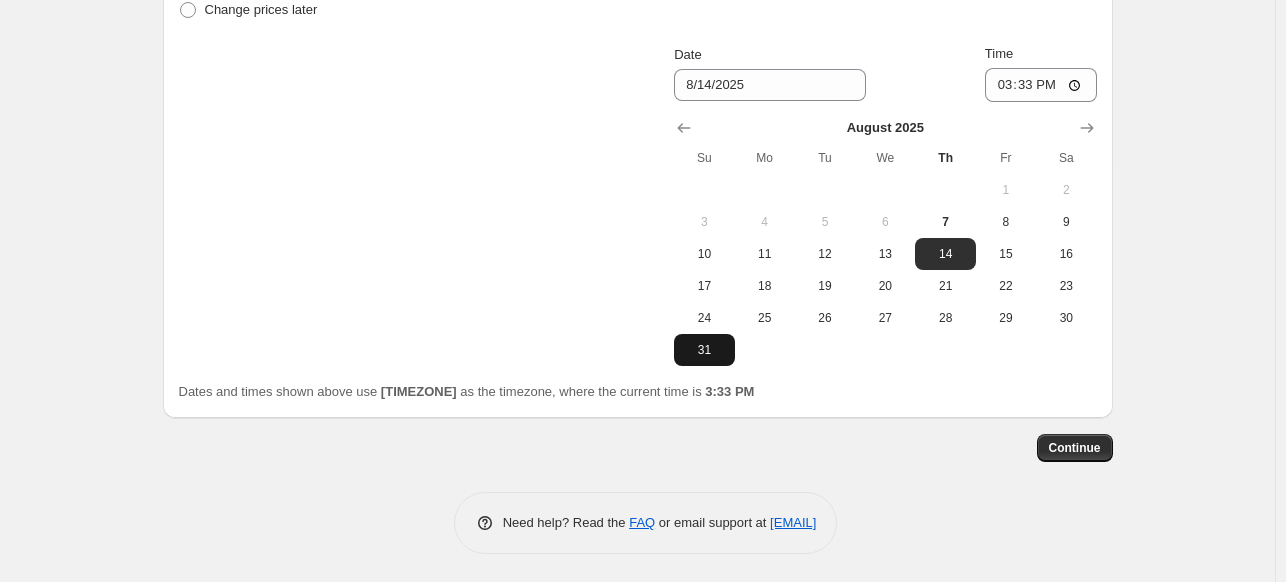 click on "31" at bounding box center (704, 350) 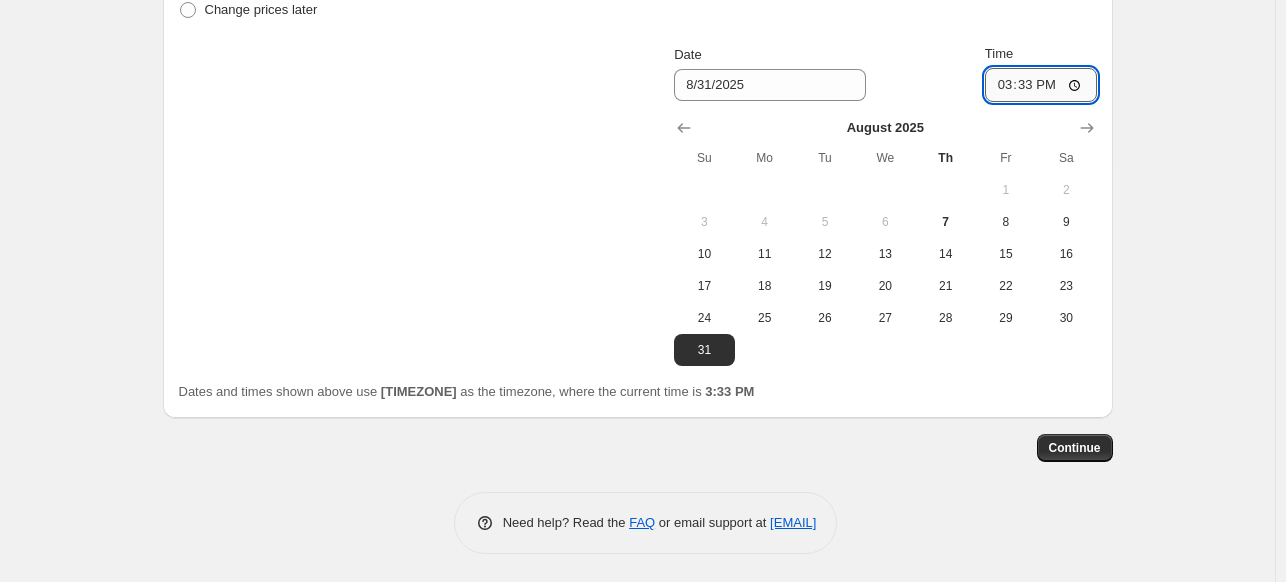 click on "15:33" at bounding box center [1041, 85] 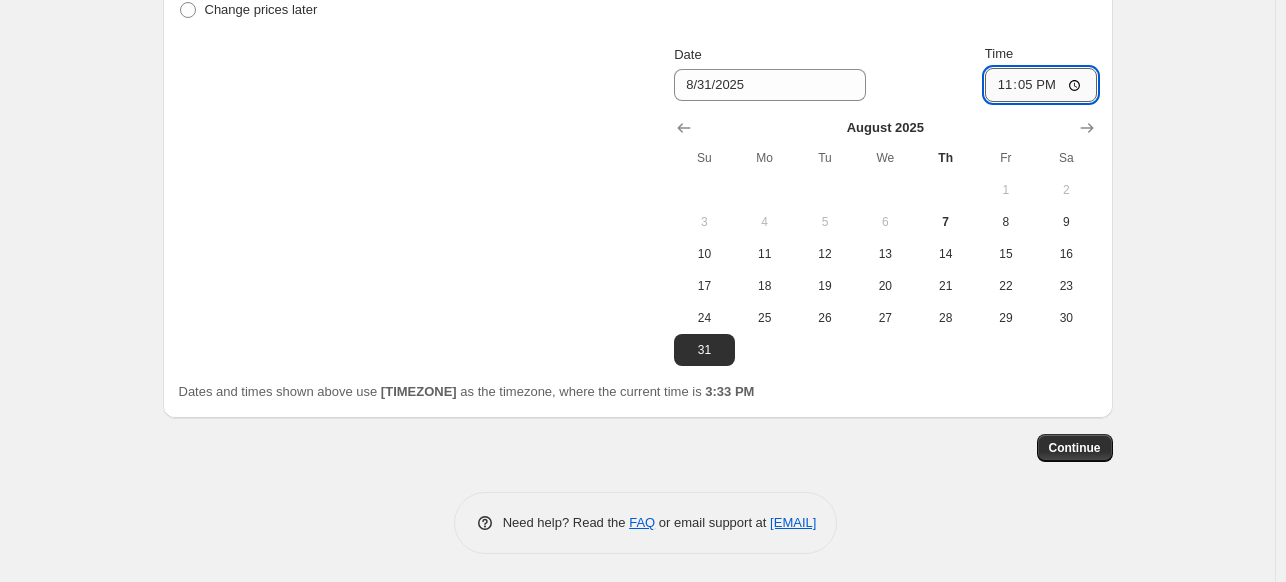 type on "23:59" 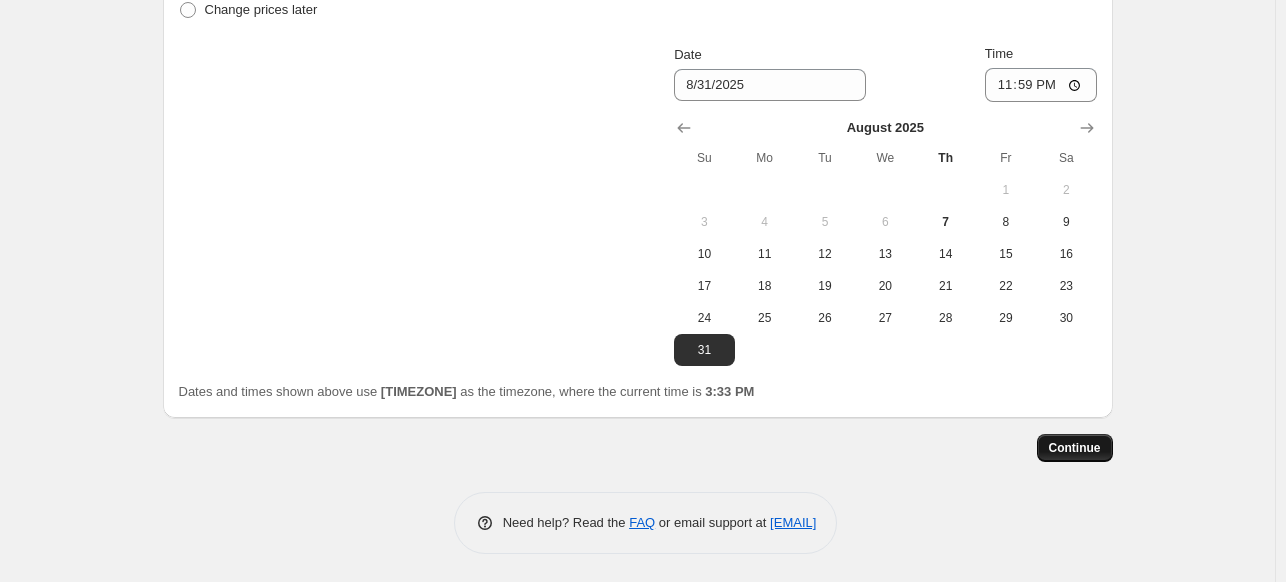 click on "Continue" at bounding box center (1075, 448) 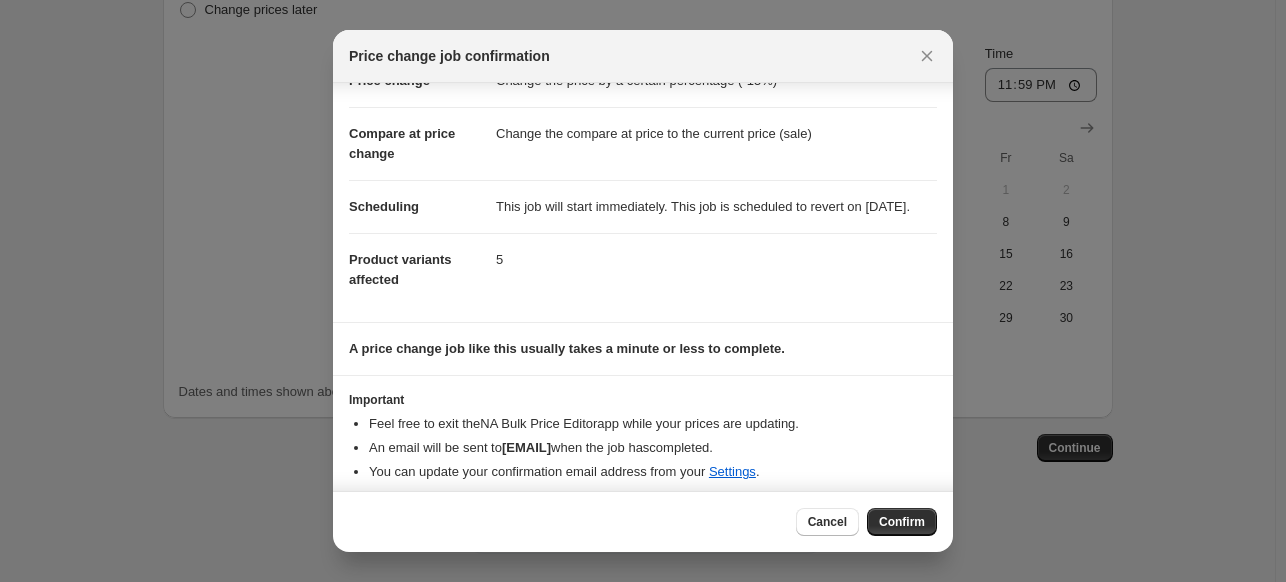 scroll, scrollTop: 93, scrollLeft: 0, axis: vertical 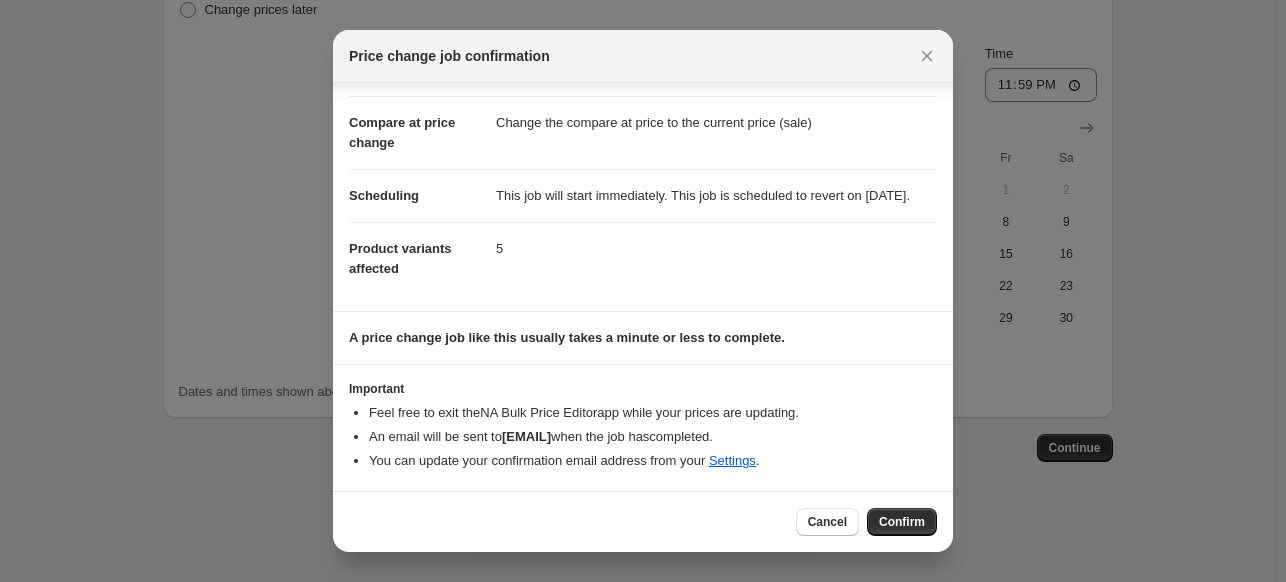 click on "Confirm" at bounding box center (902, 522) 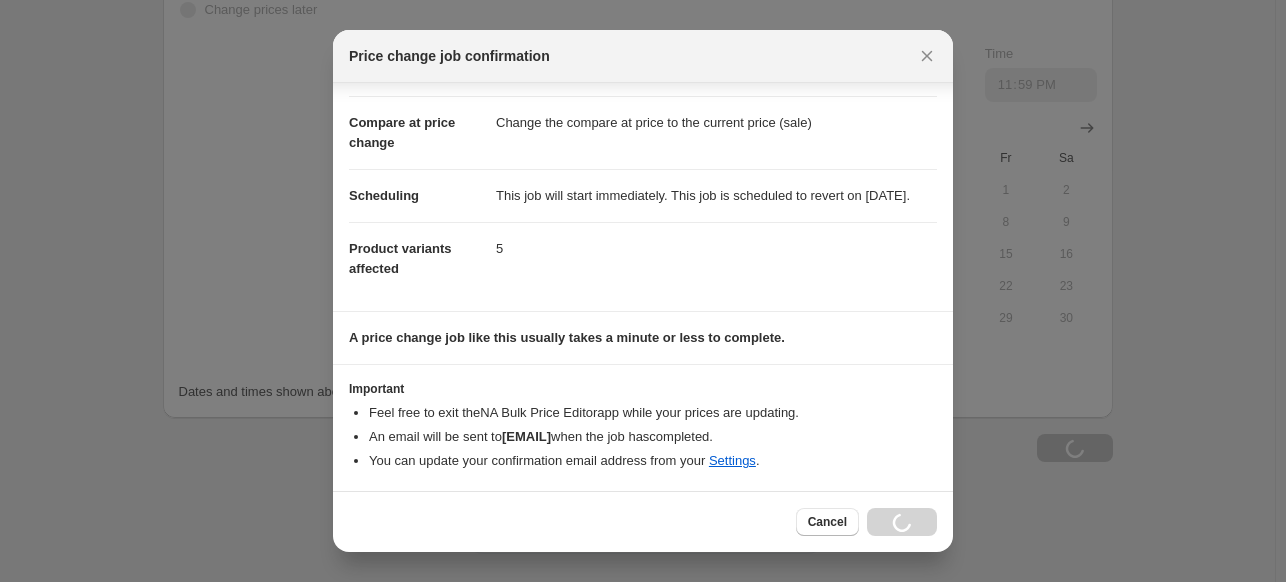 scroll, scrollTop: 1924, scrollLeft: 0, axis: vertical 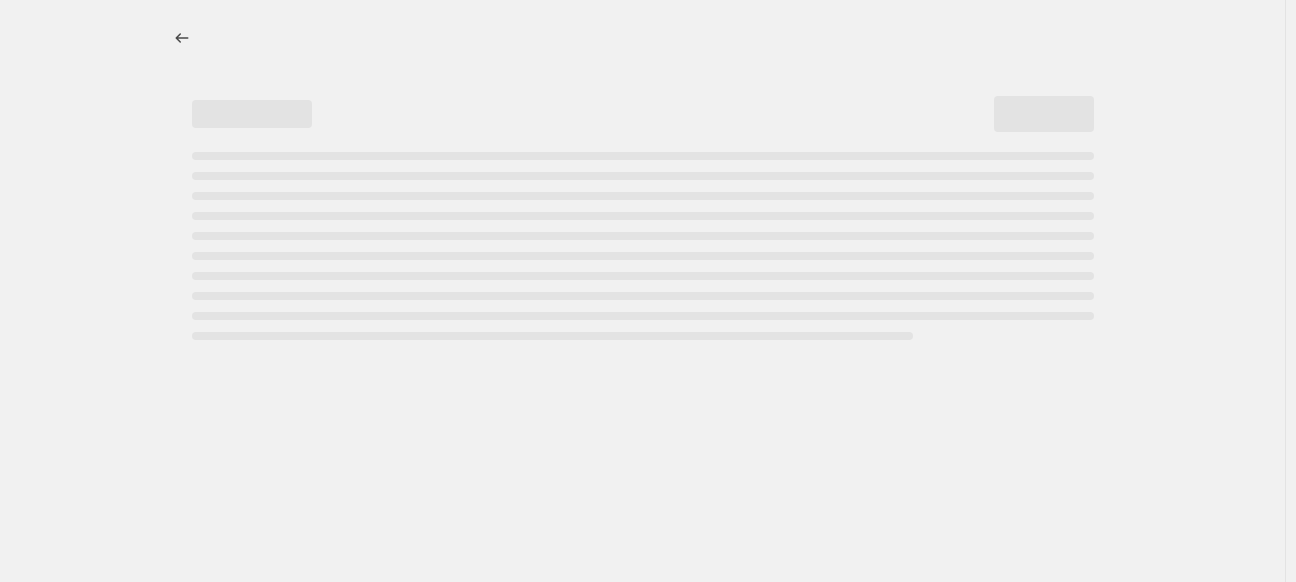 select on "percentage" 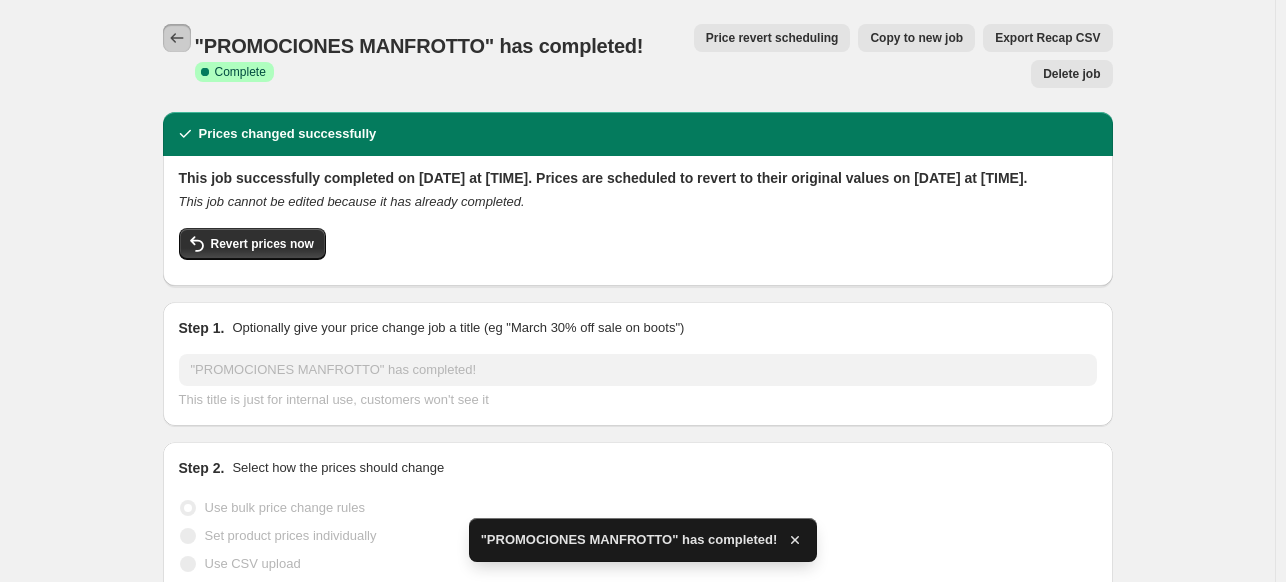 click 